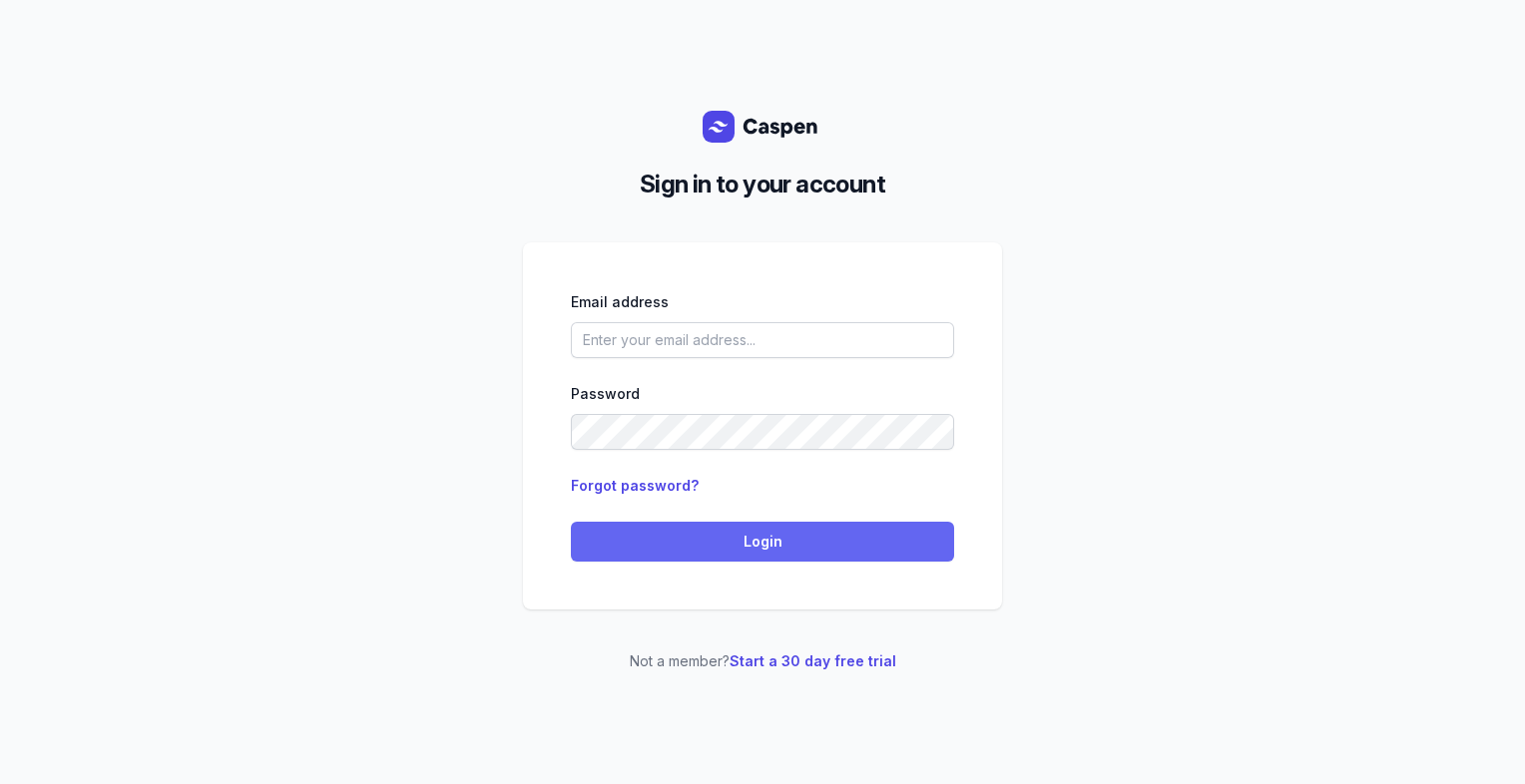 scroll, scrollTop: 0, scrollLeft: 0, axis: both 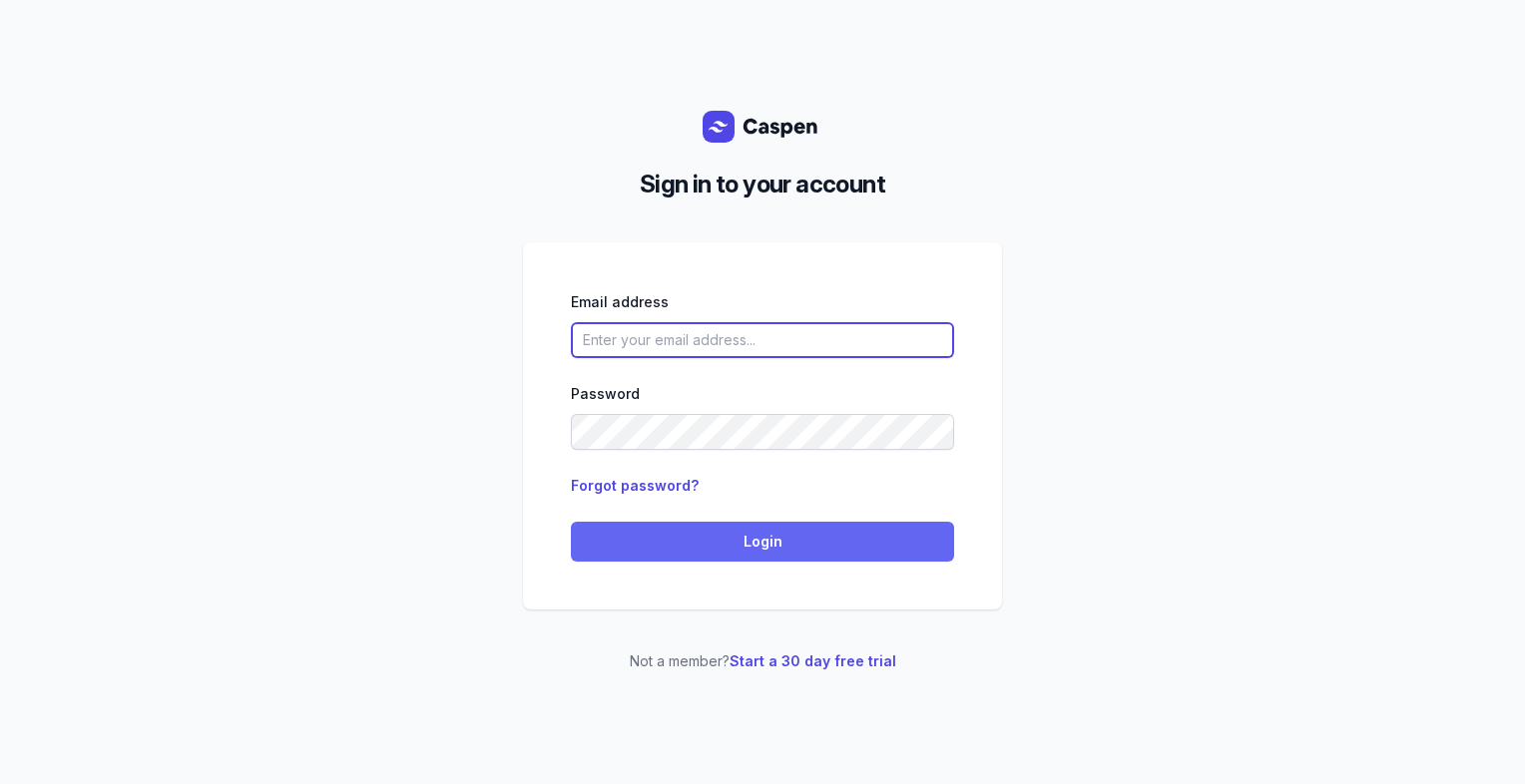 type on "[PERSON_NAME][EMAIL_ADDRESS][DOMAIN_NAME][PERSON_NAME]" 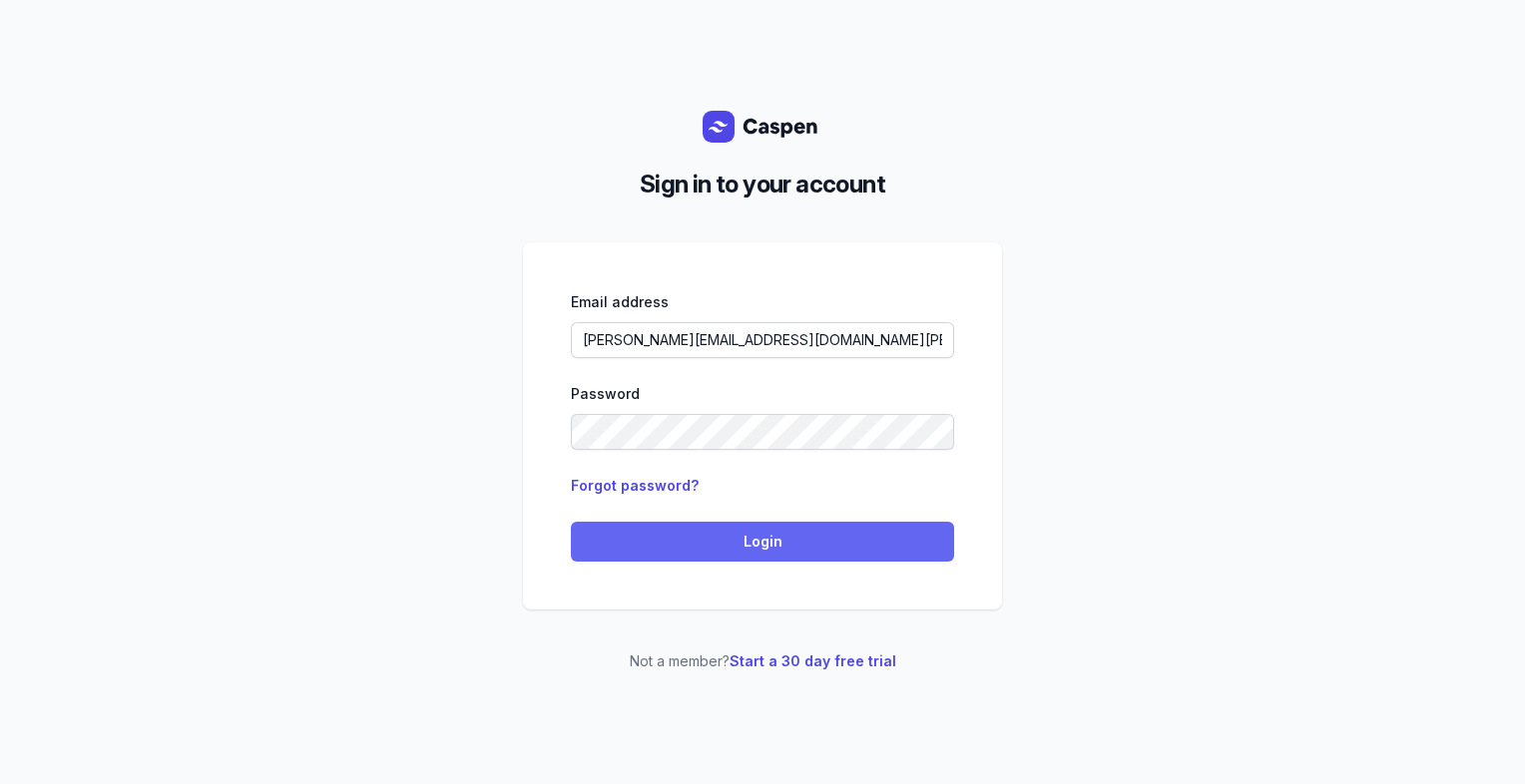 click on "Login" at bounding box center (762, 542) 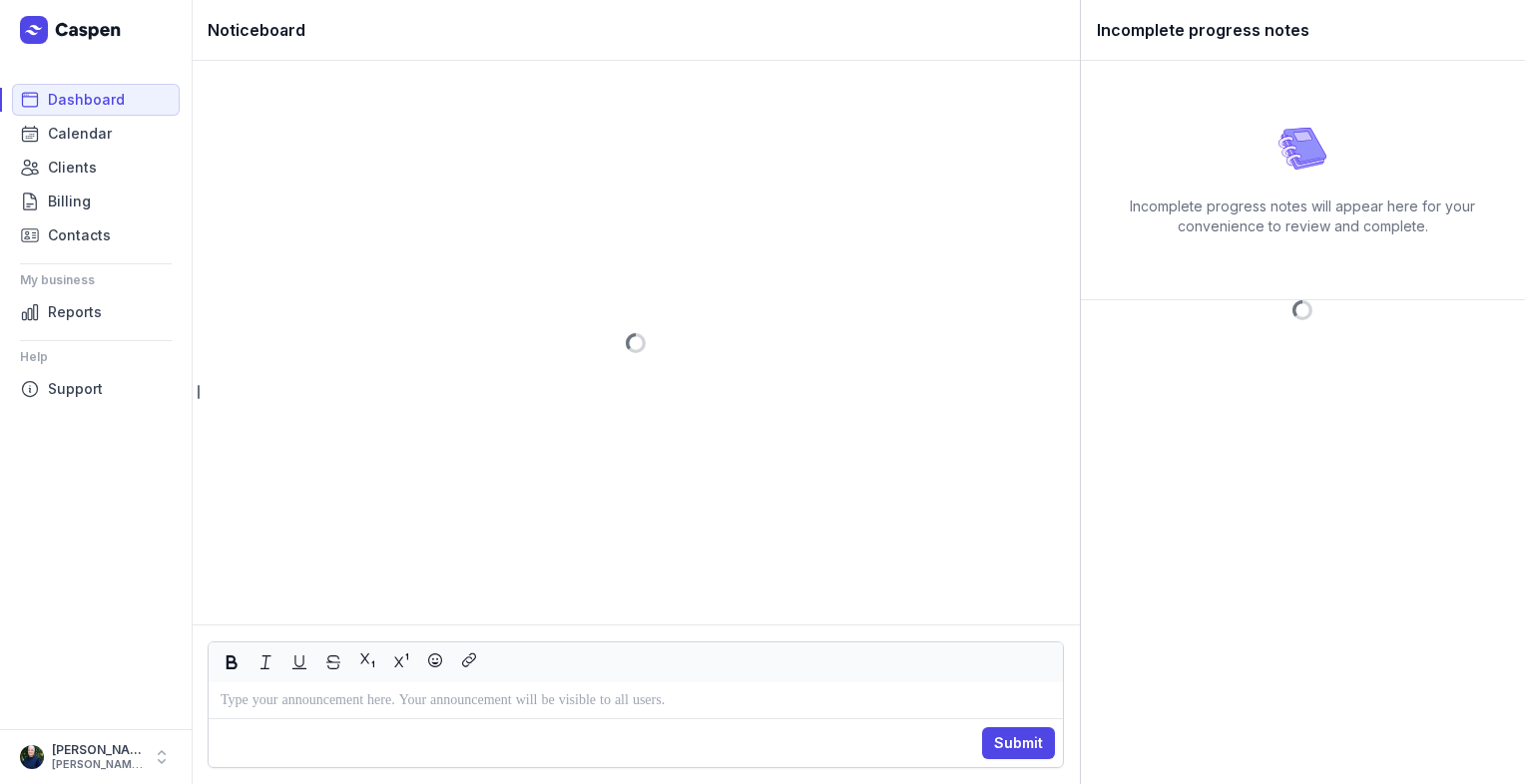 scroll, scrollTop: 0, scrollLeft: 0, axis: both 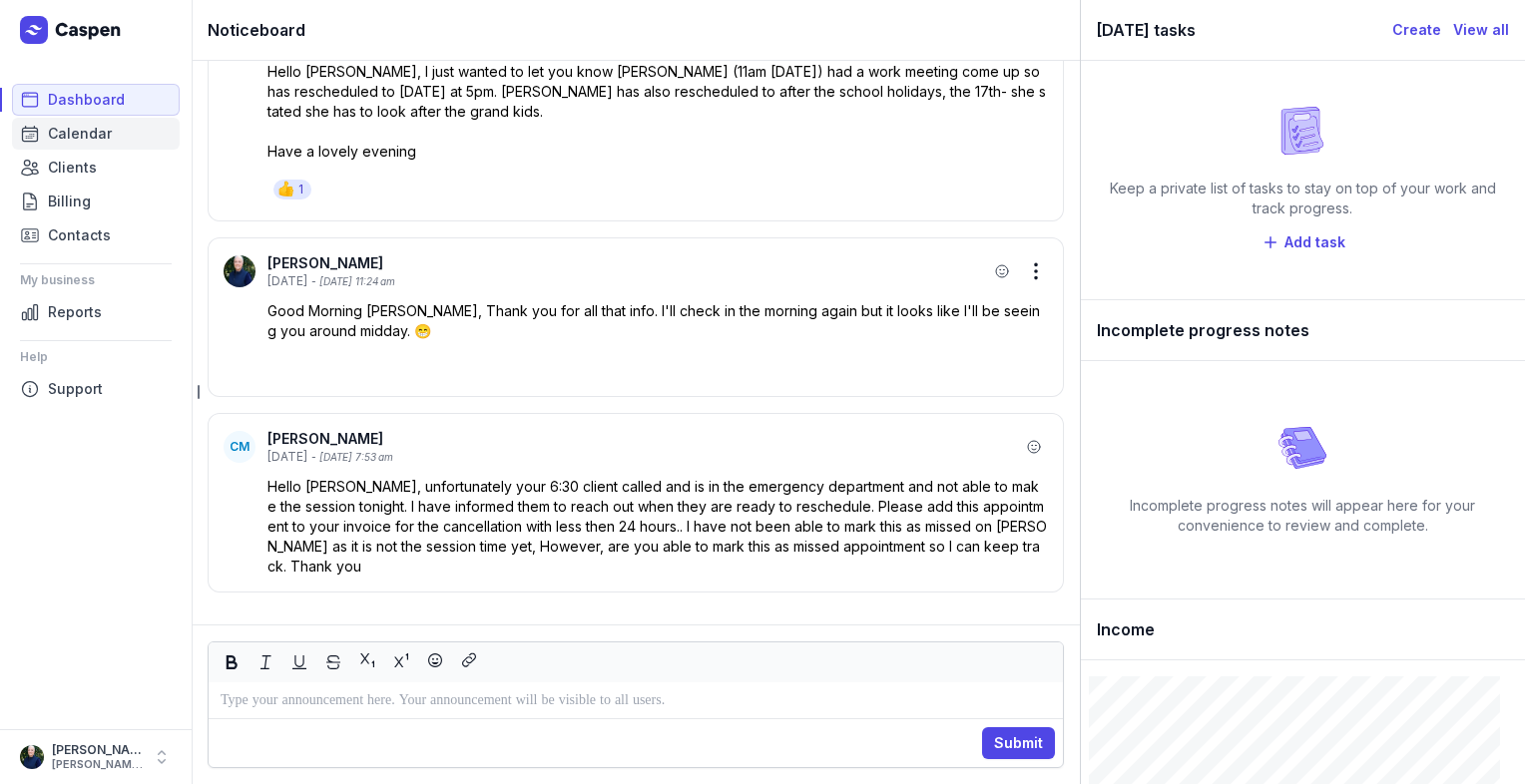 click on "Calendar" 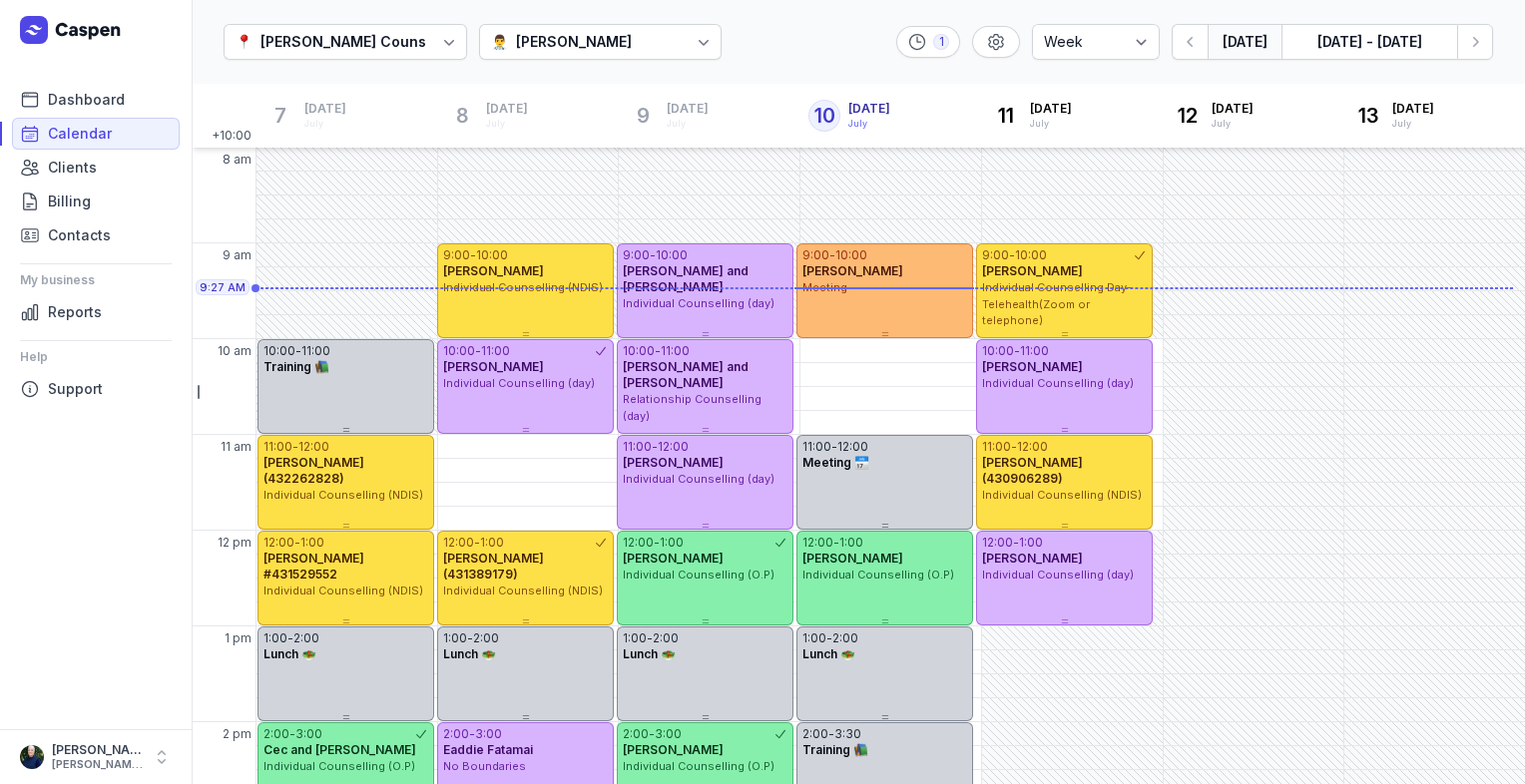 click on "[PERSON_NAME]" at bounding box center [574, 42] 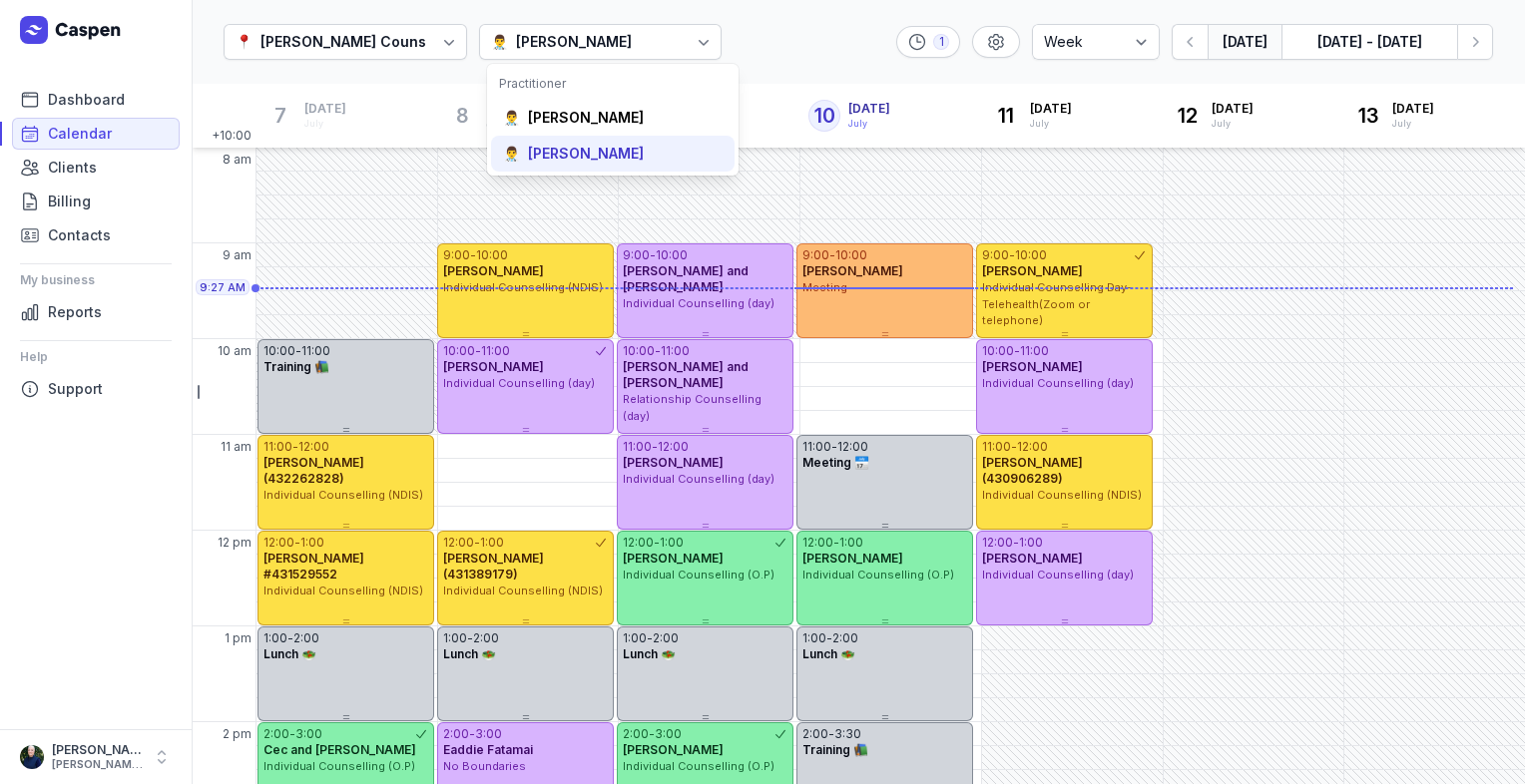 click on "[PERSON_NAME]" at bounding box center (586, 154) 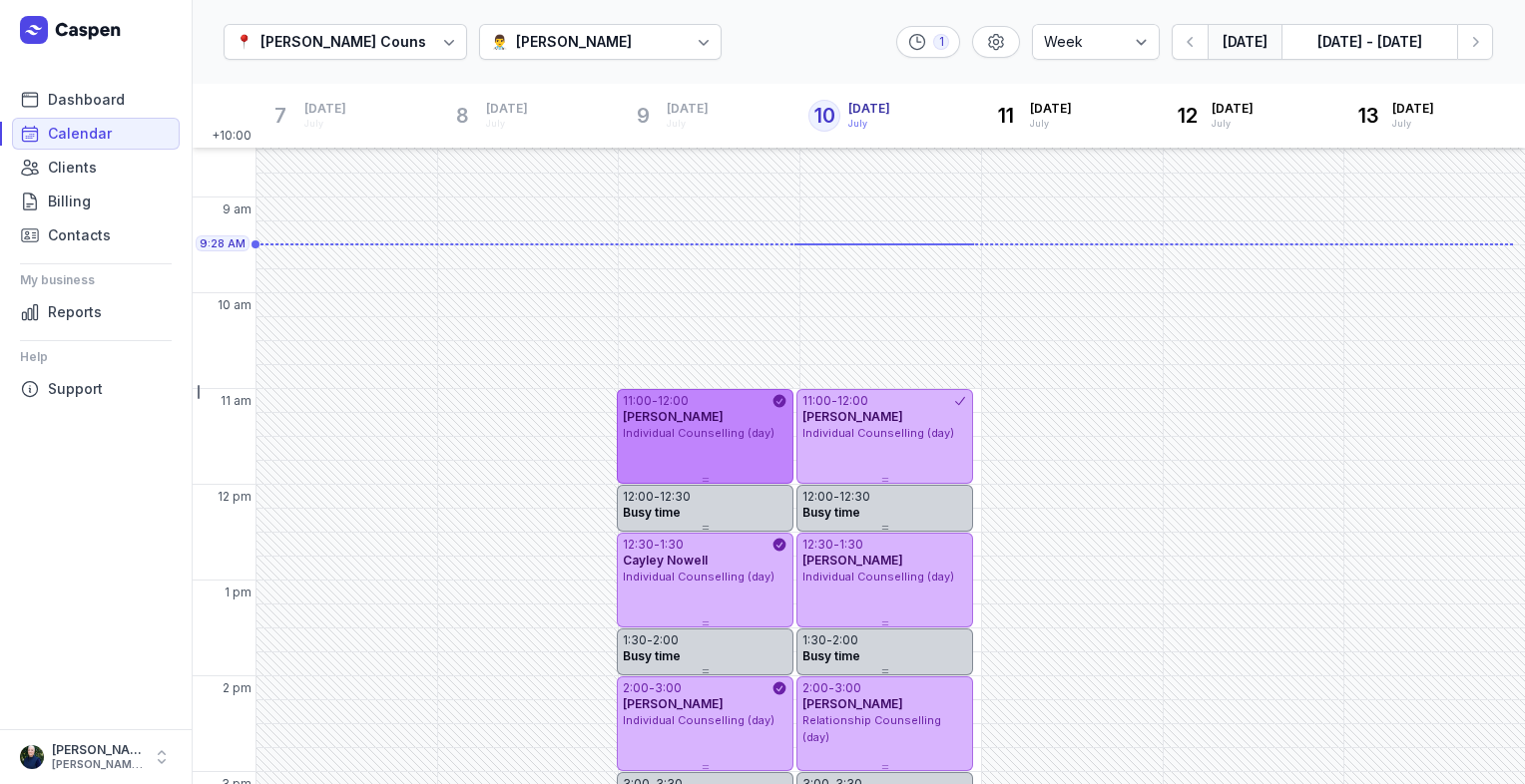 scroll, scrollTop: 14, scrollLeft: 0, axis: vertical 